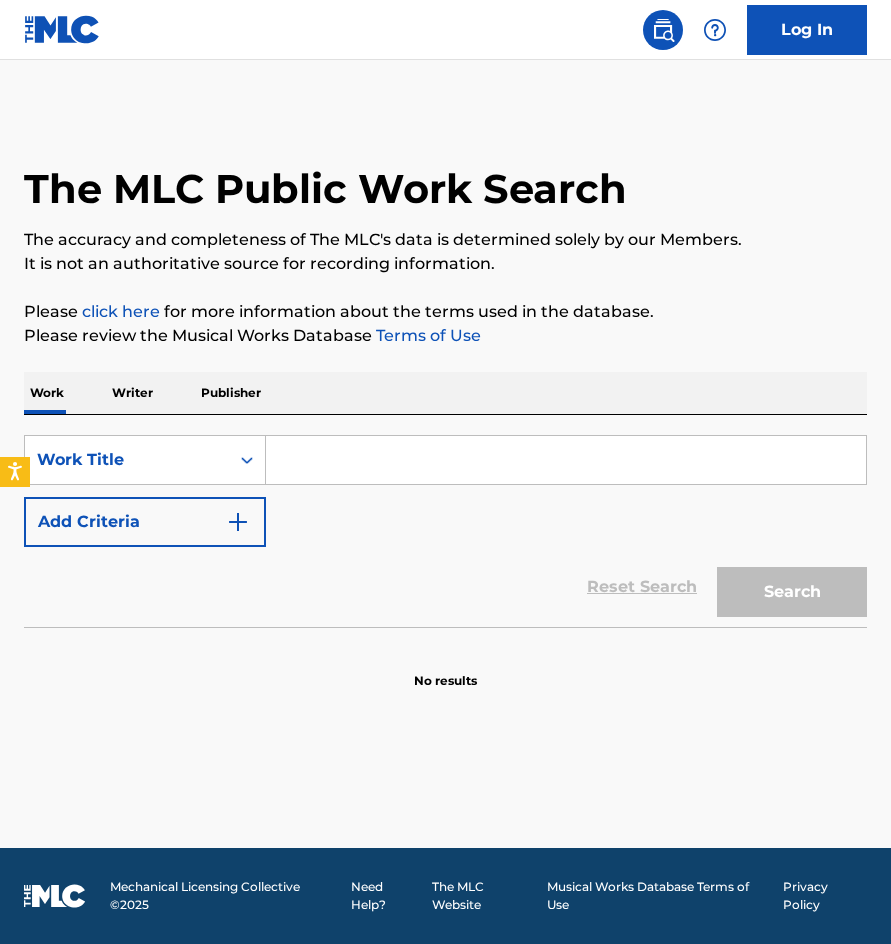 scroll, scrollTop: 0, scrollLeft: 0, axis: both 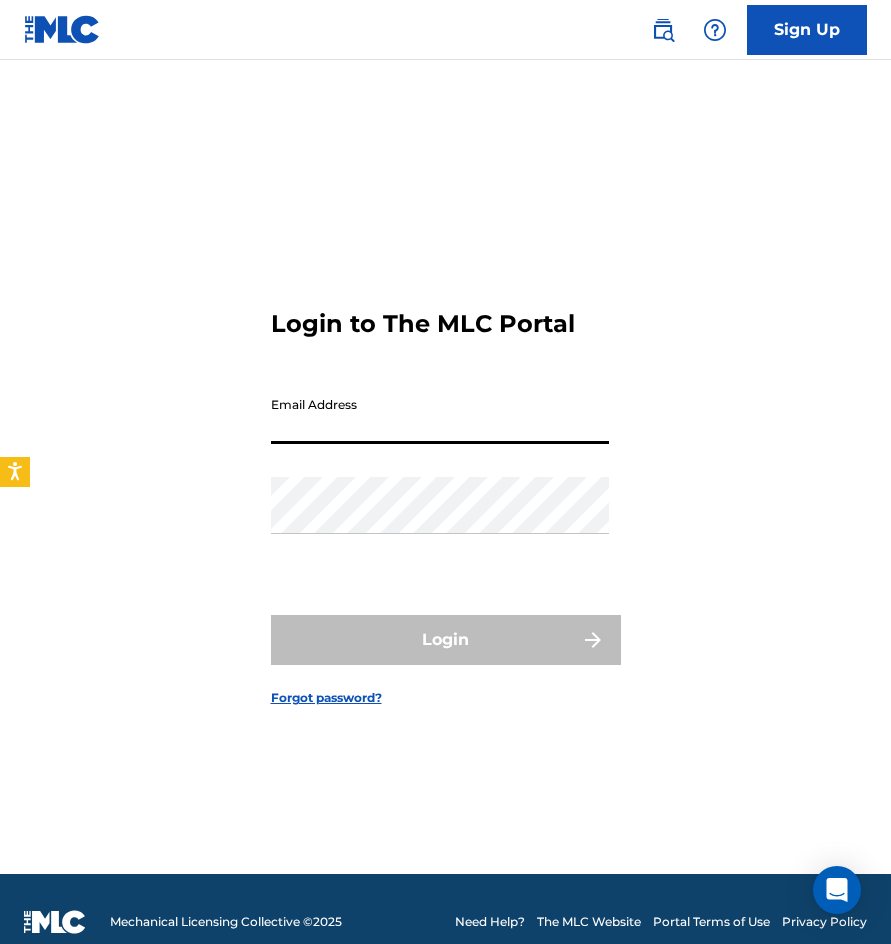 click on "Email Address" at bounding box center [440, 415] 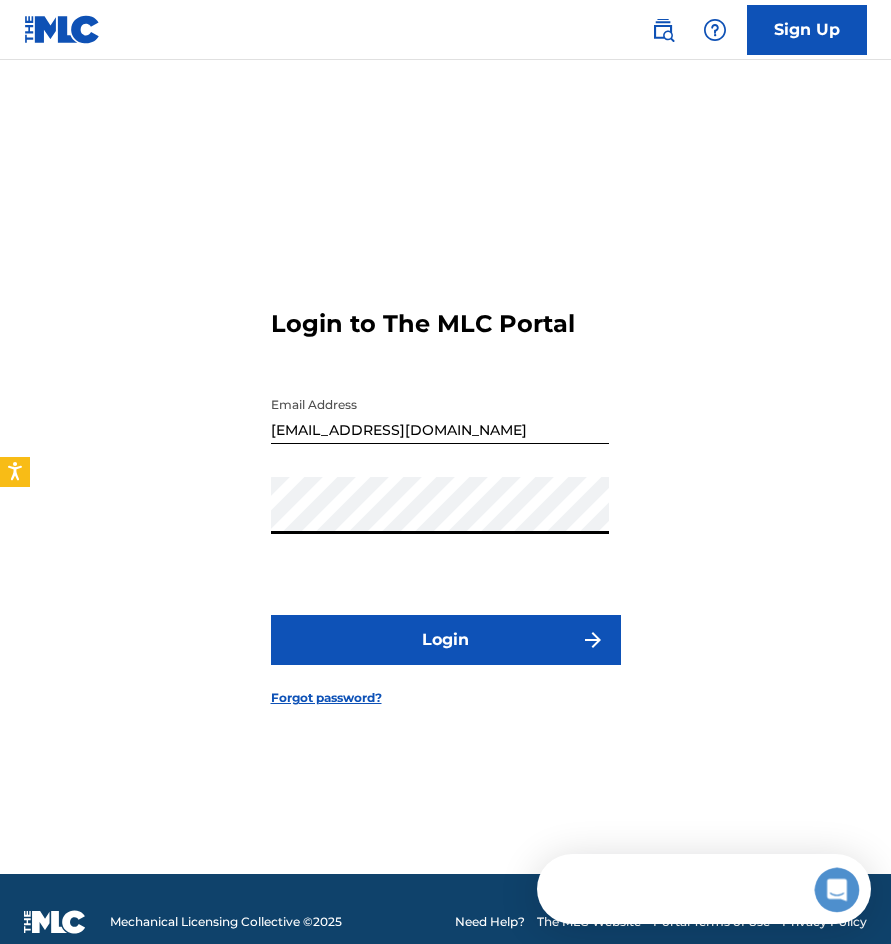 scroll, scrollTop: 0, scrollLeft: 0, axis: both 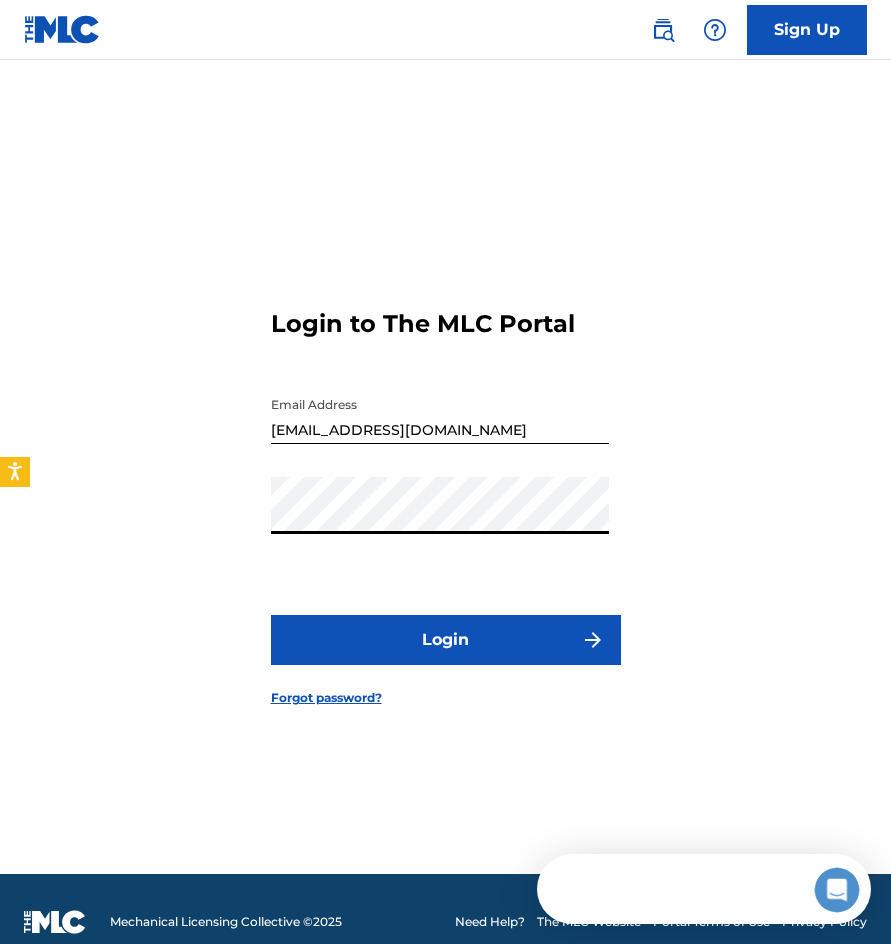 click on "Login" at bounding box center (446, 640) 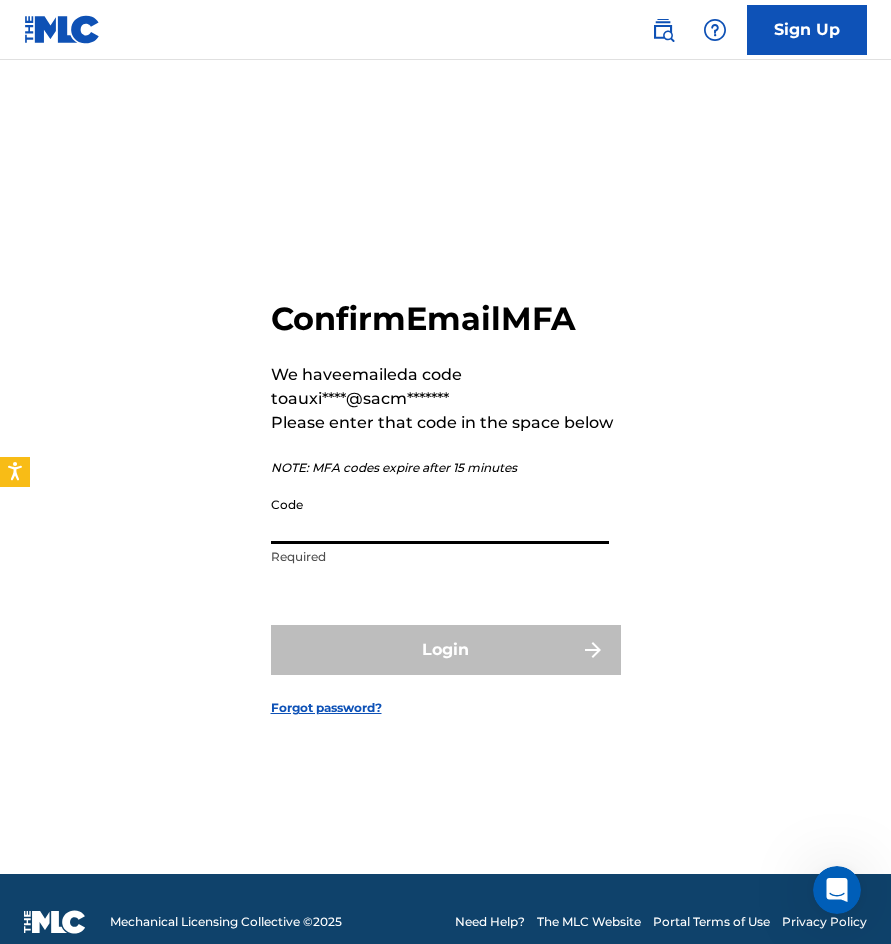 click on "Code" at bounding box center [440, 515] 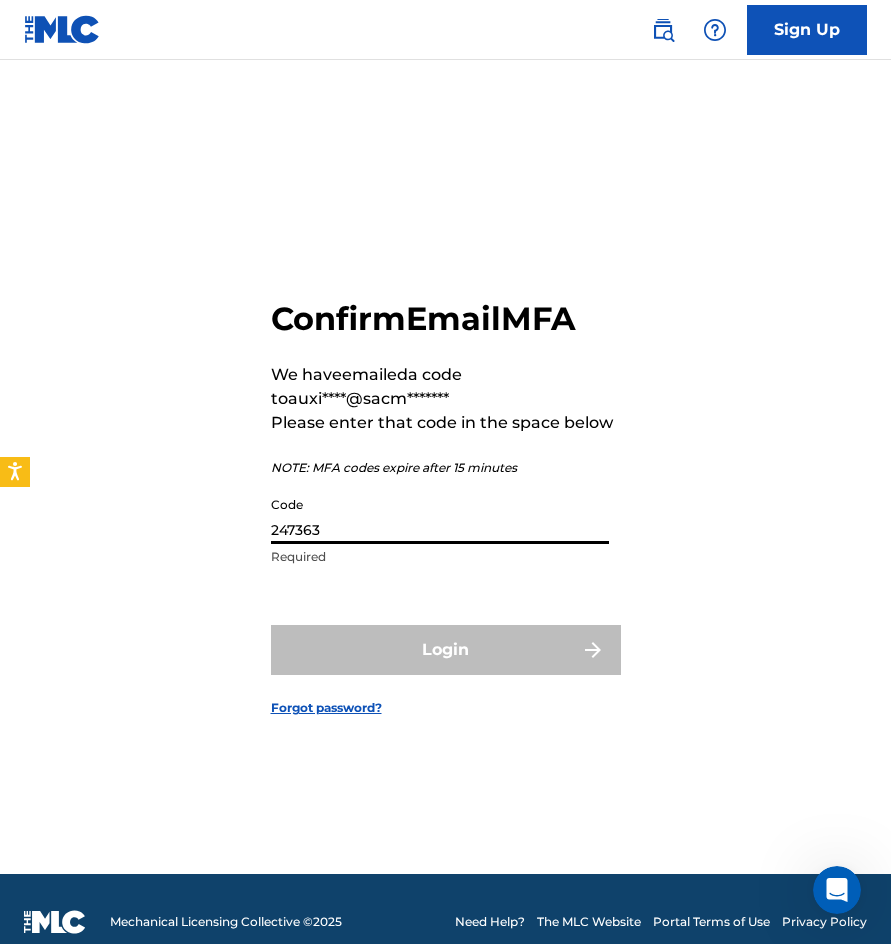 type on "247363" 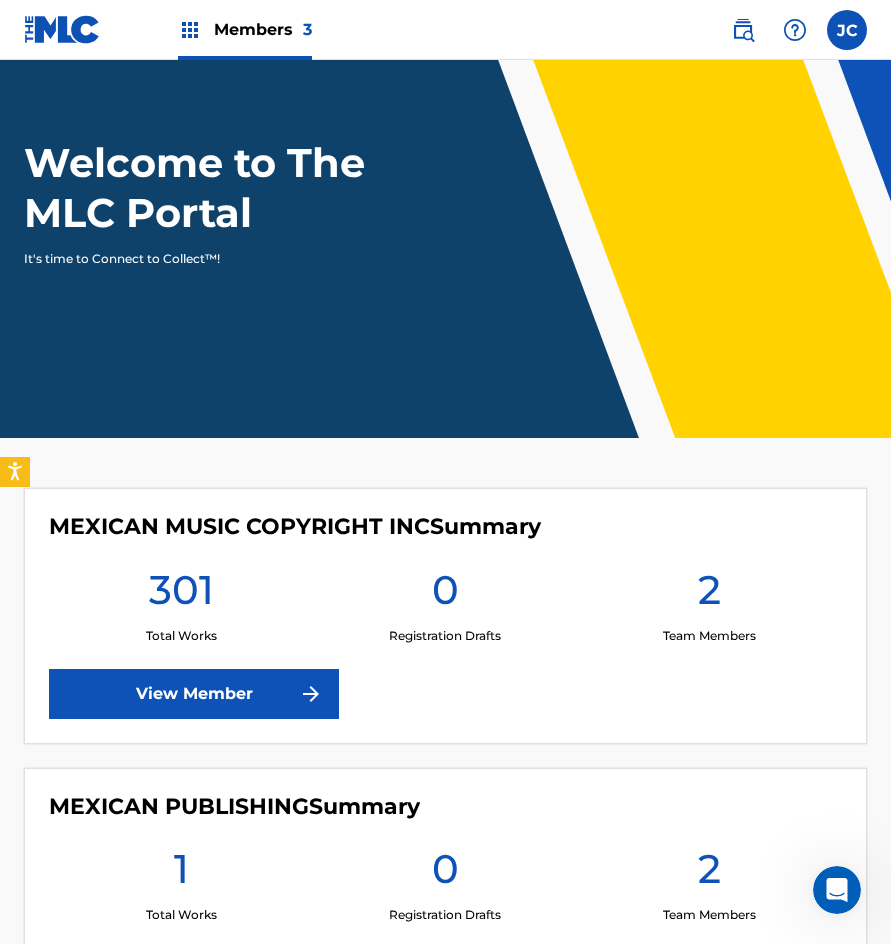 scroll, scrollTop: 100, scrollLeft: 0, axis: vertical 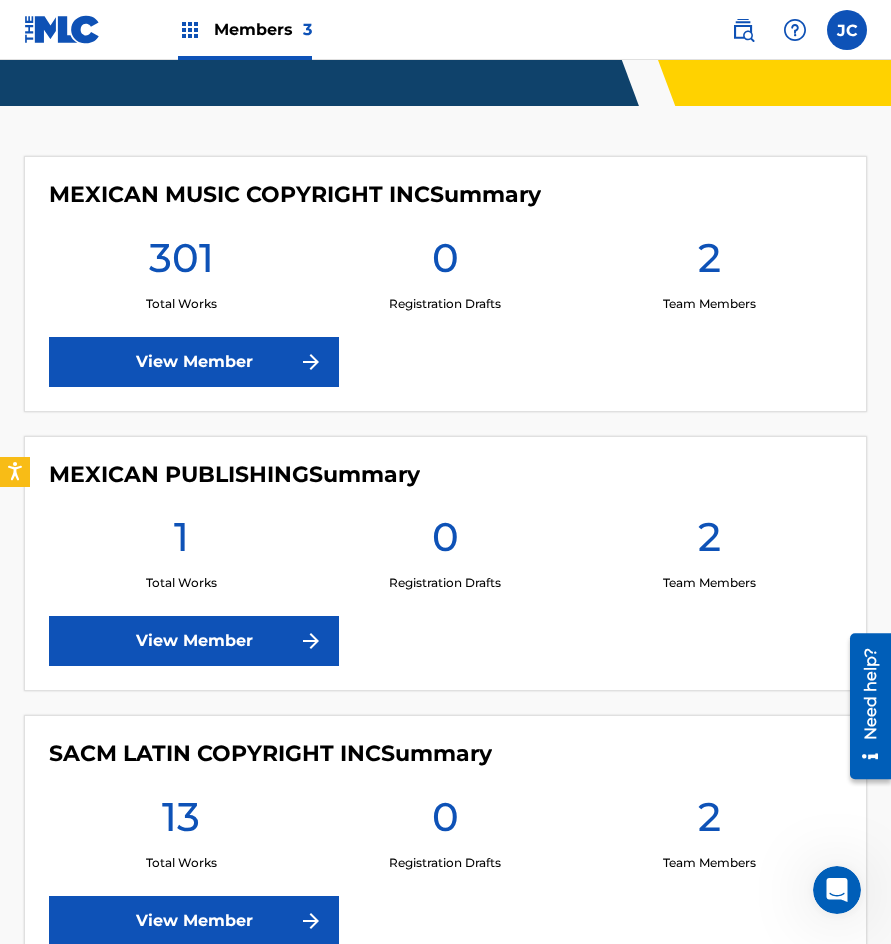 click at bounding box center (743, 30) 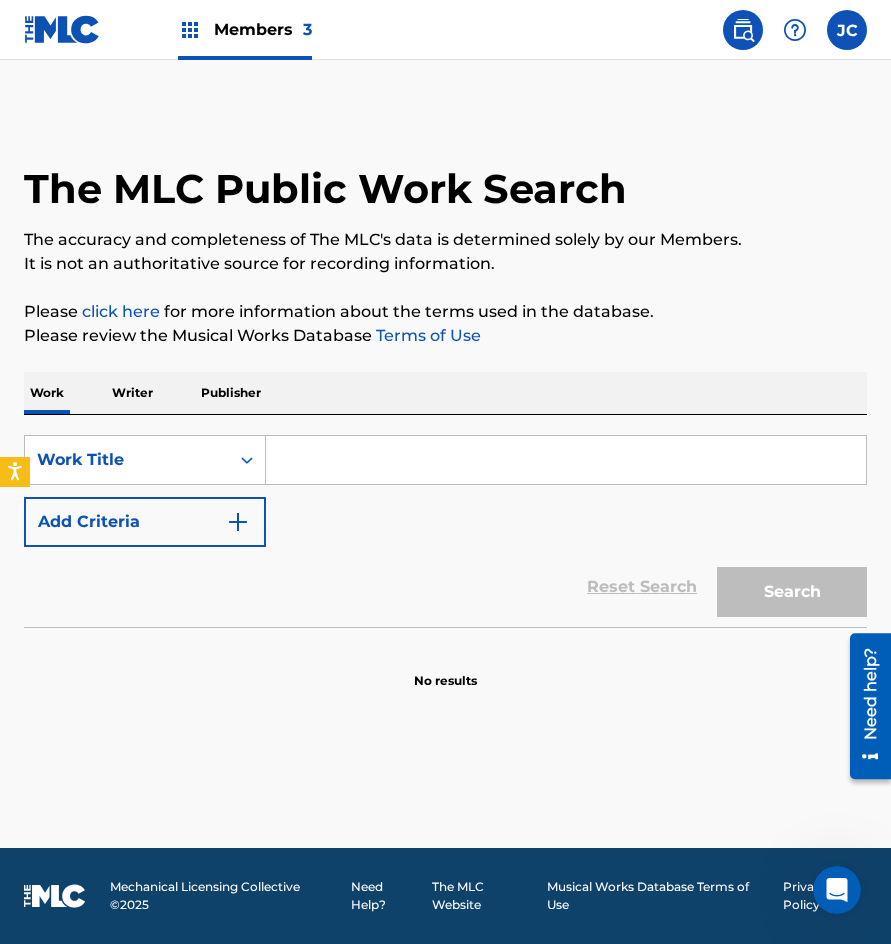 scroll, scrollTop: 0, scrollLeft: 0, axis: both 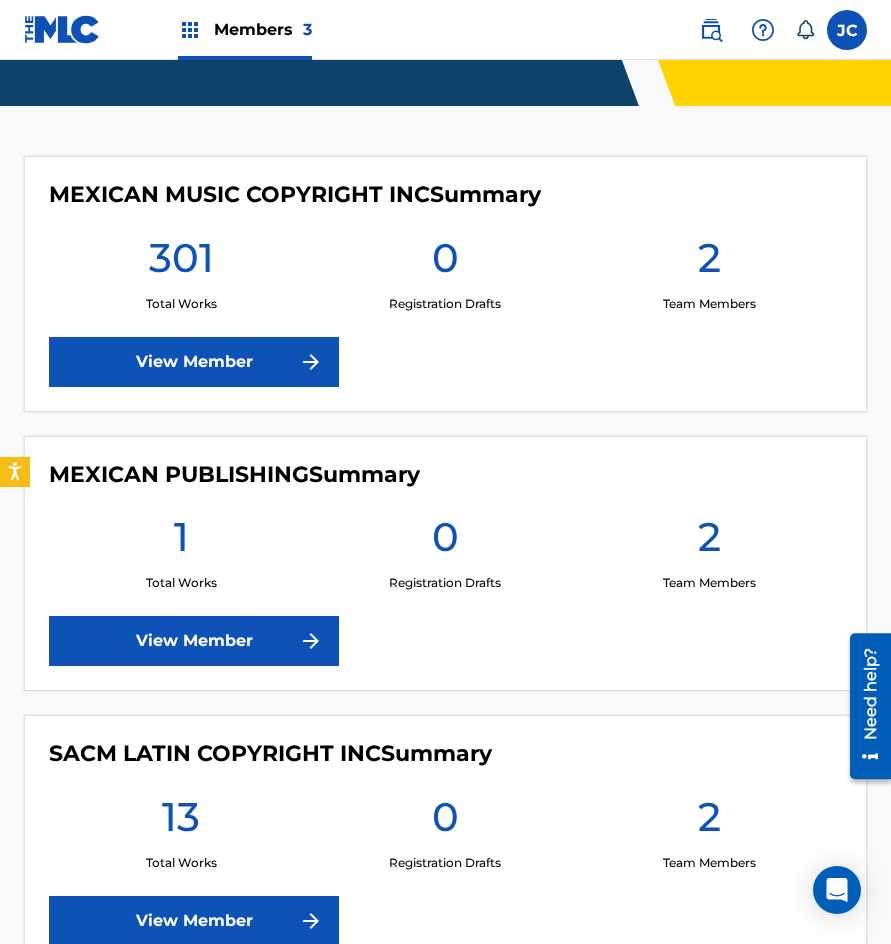 click on "View Member" at bounding box center [194, 362] 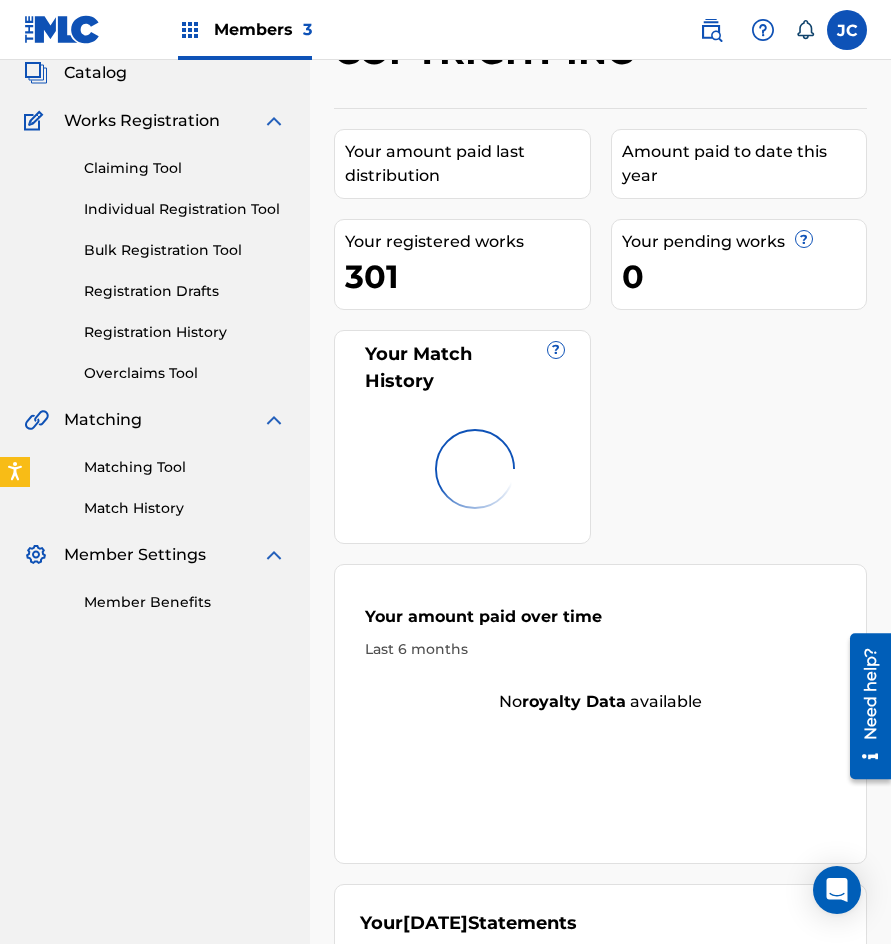 scroll, scrollTop: 200, scrollLeft: 0, axis: vertical 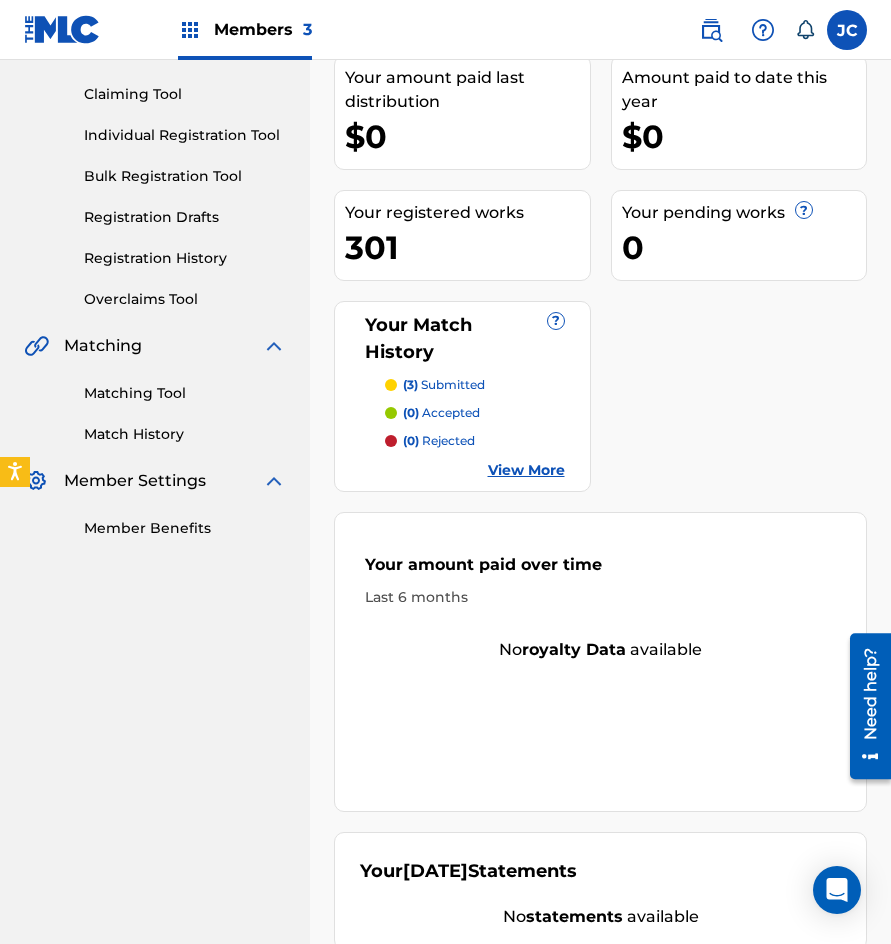 click on "Registration History" at bounding box center (185, 258) 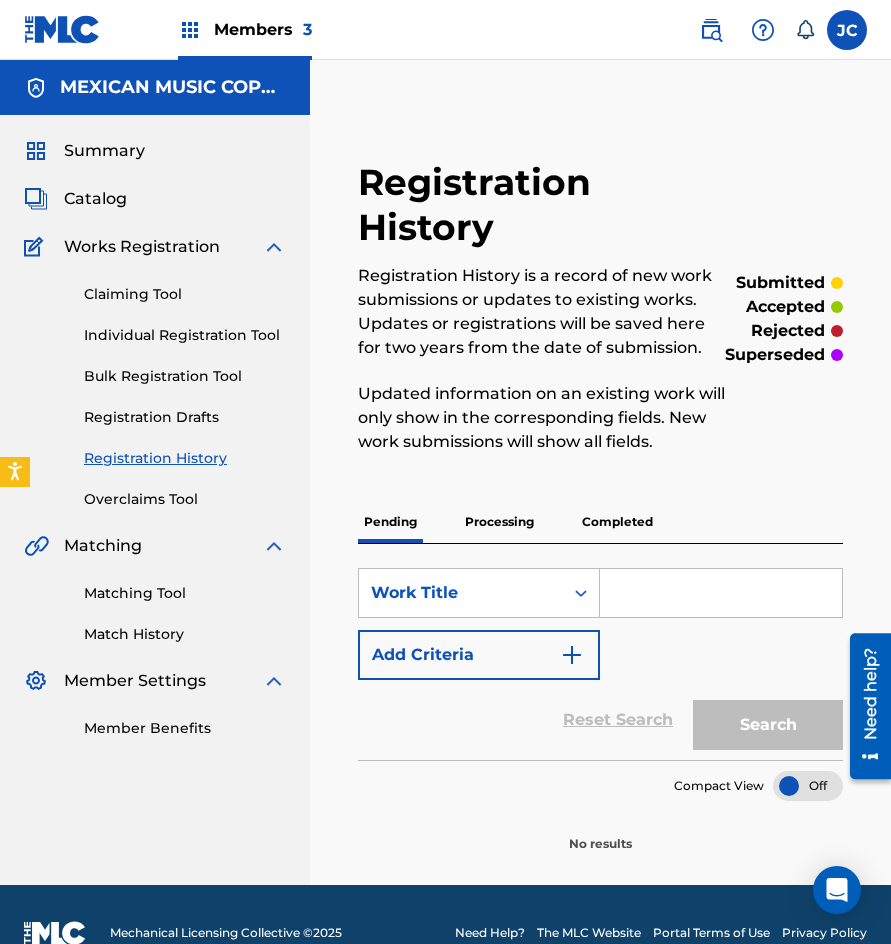 click on "Processing" at bounding box center [499, 522] 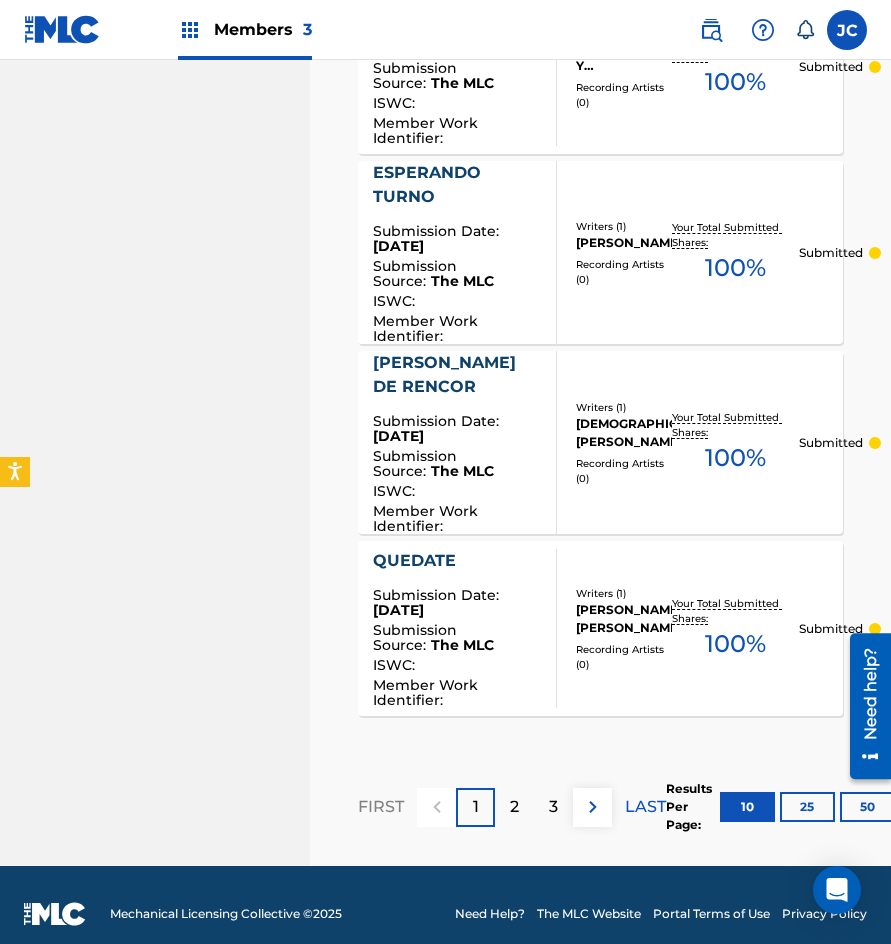 scroll, scrollTop: 1950, scrollLeft: 0, axis: vertical 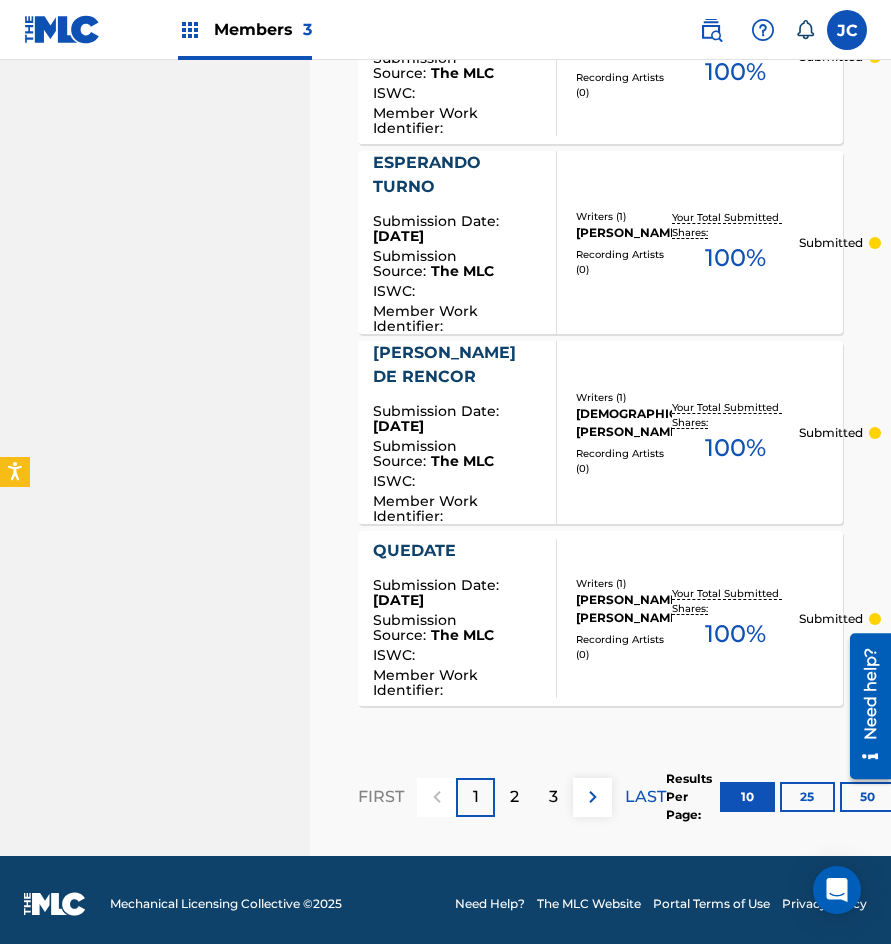 click on "25" at bounding box center [807, 797] 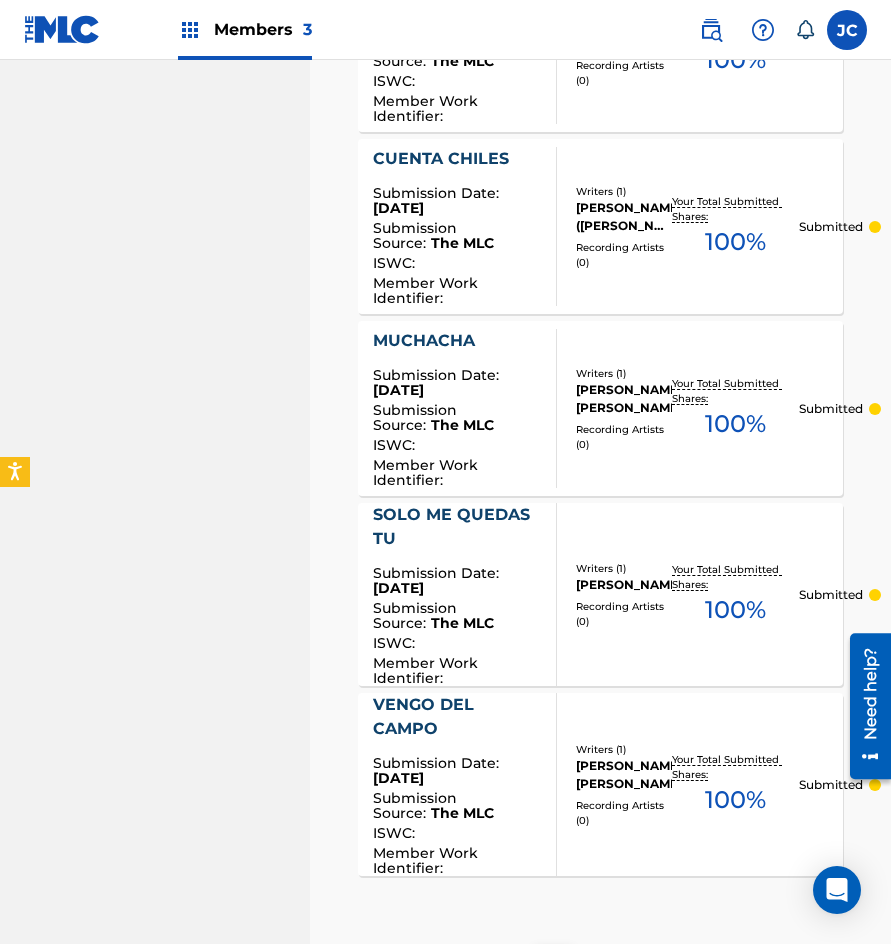 scroll, scrollTop: 4720, scrollLeft: 0, axis: vertical 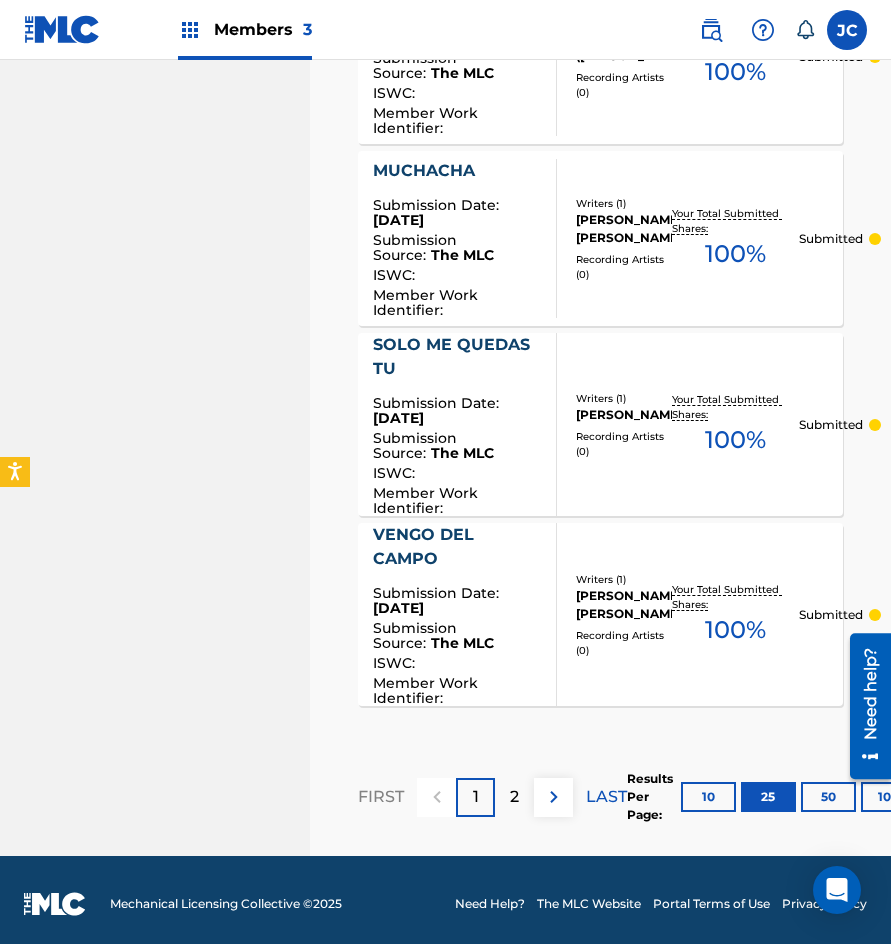 click at bounding box center [62, 29] 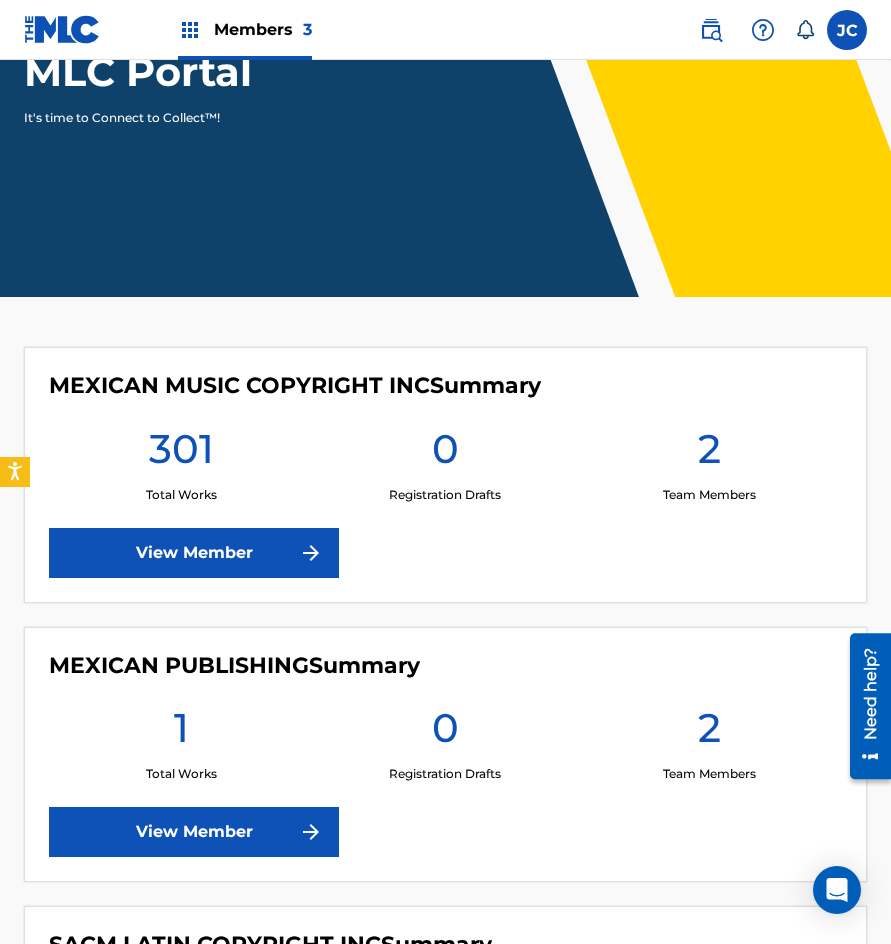 scroll, scrollTop: 300, scrollLeft: 0, axis: vertical 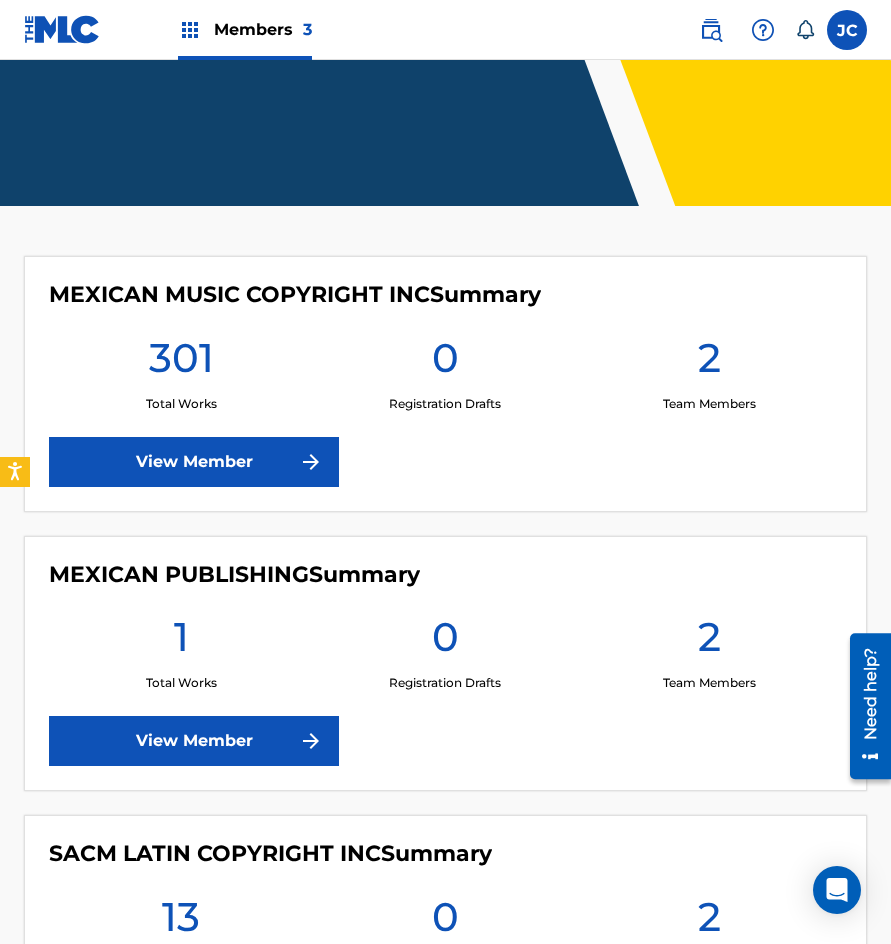 click on "View Member" at bounding box center (194, 462) 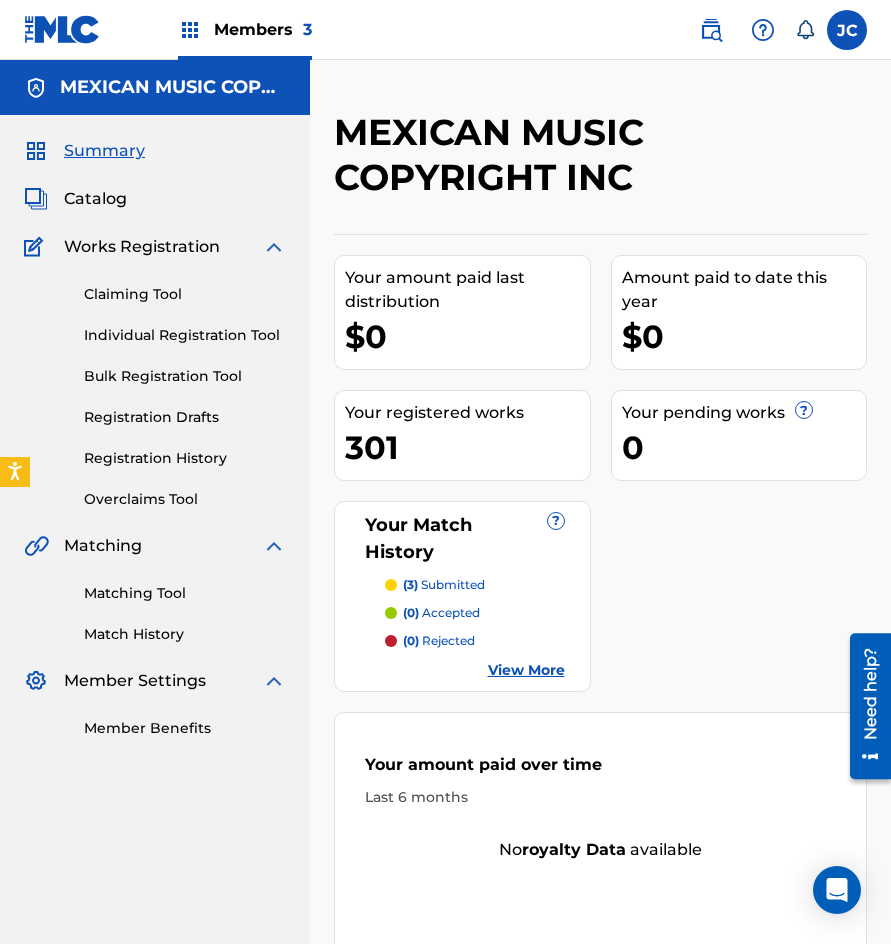 click on "Match History" at bounding box center [185, 634] 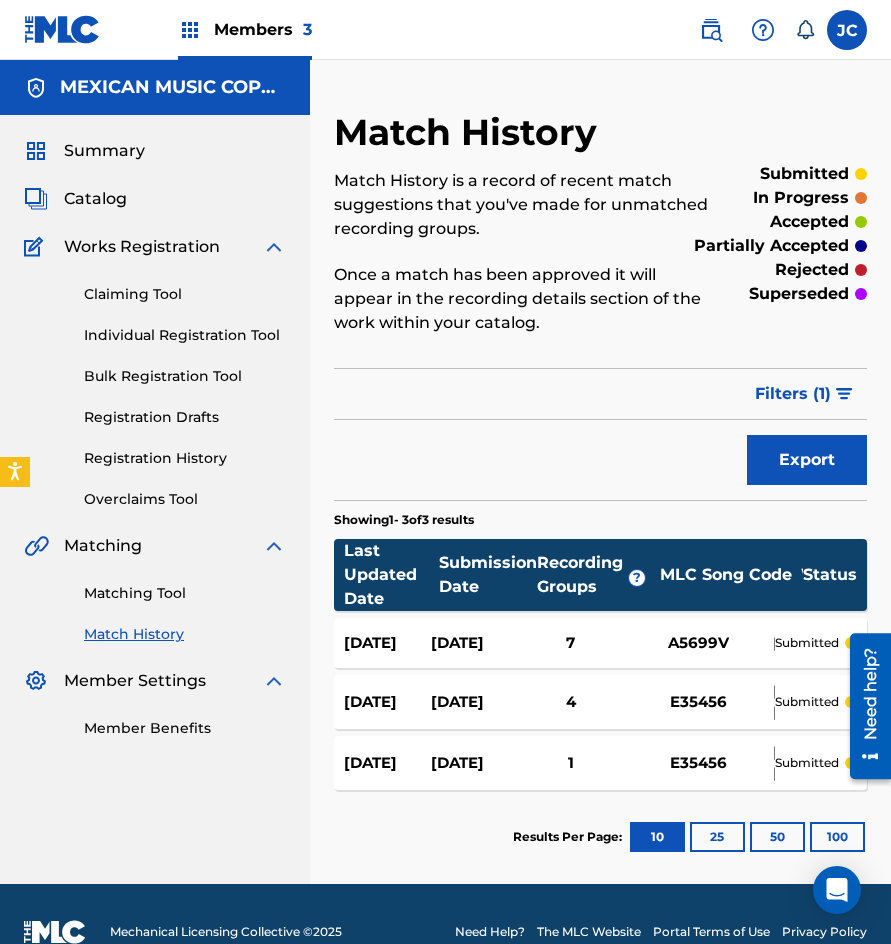 click at bounding box center (62, 29) 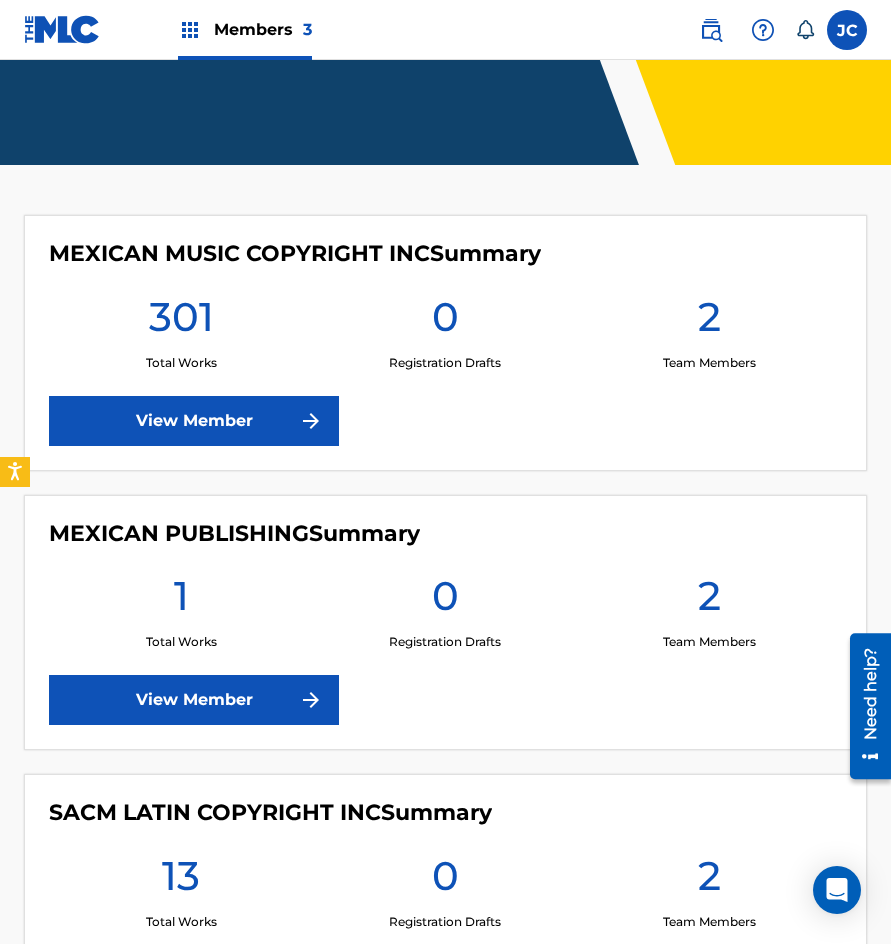 scroll, scrollTop: 547, scrollLeft: 0, axis: vertical 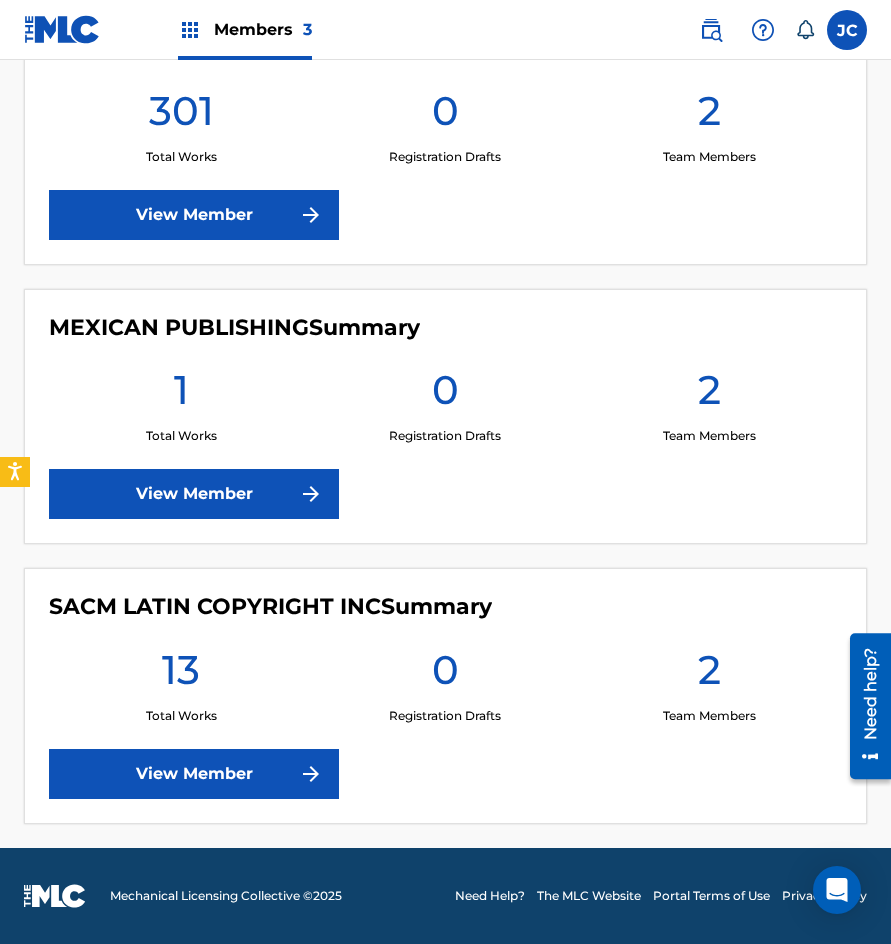click on "View Member" at bounding box center (194, 494) 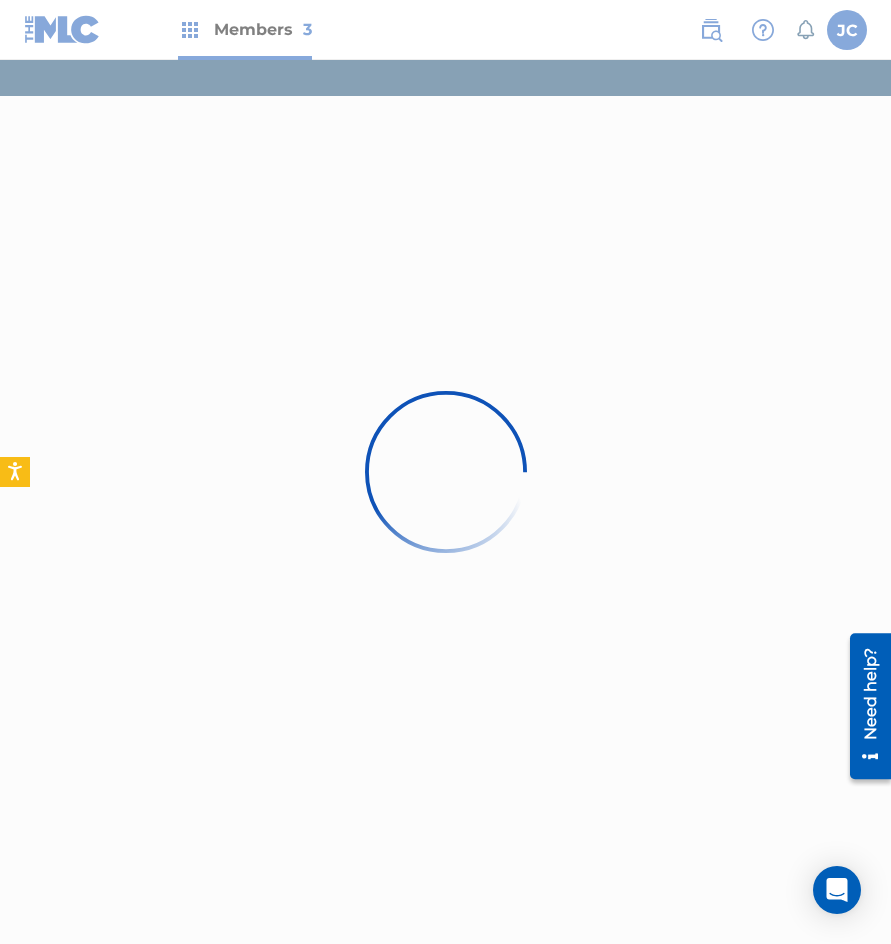 scroll, scrollTop: 0, scrollLeft: 0, axis: both 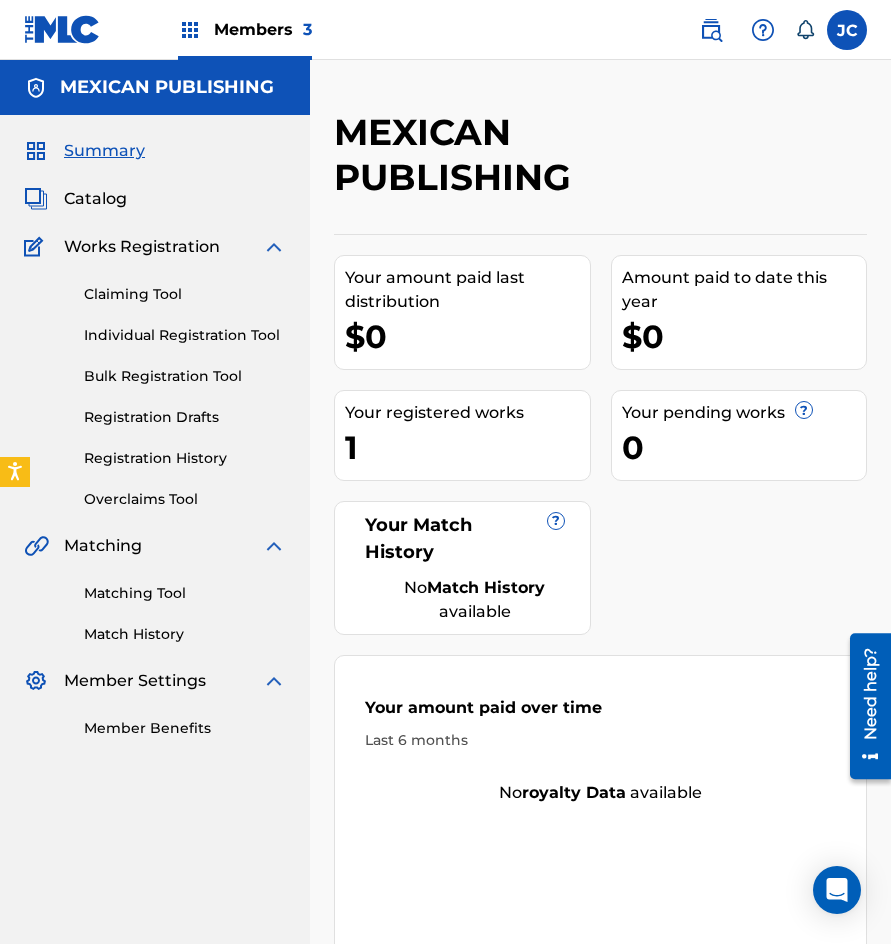 click on "Catalog" at bounding box center [95, 199] 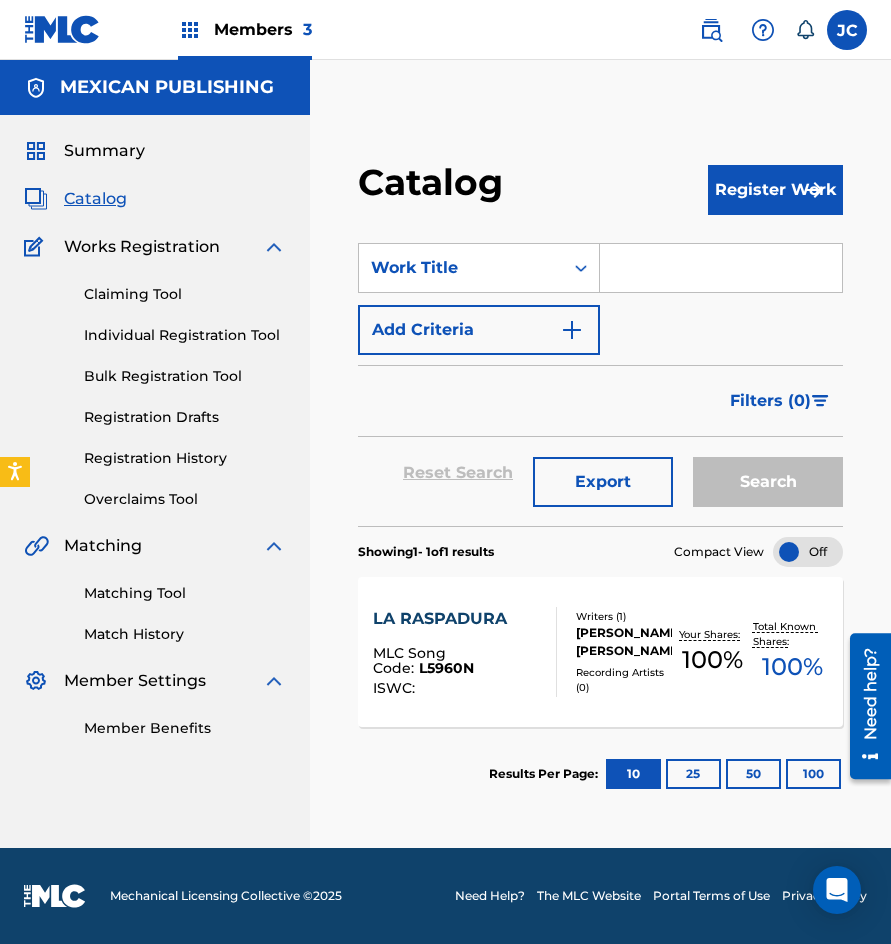 click on "LA RASPADURA" at bounding box center [456, 619] 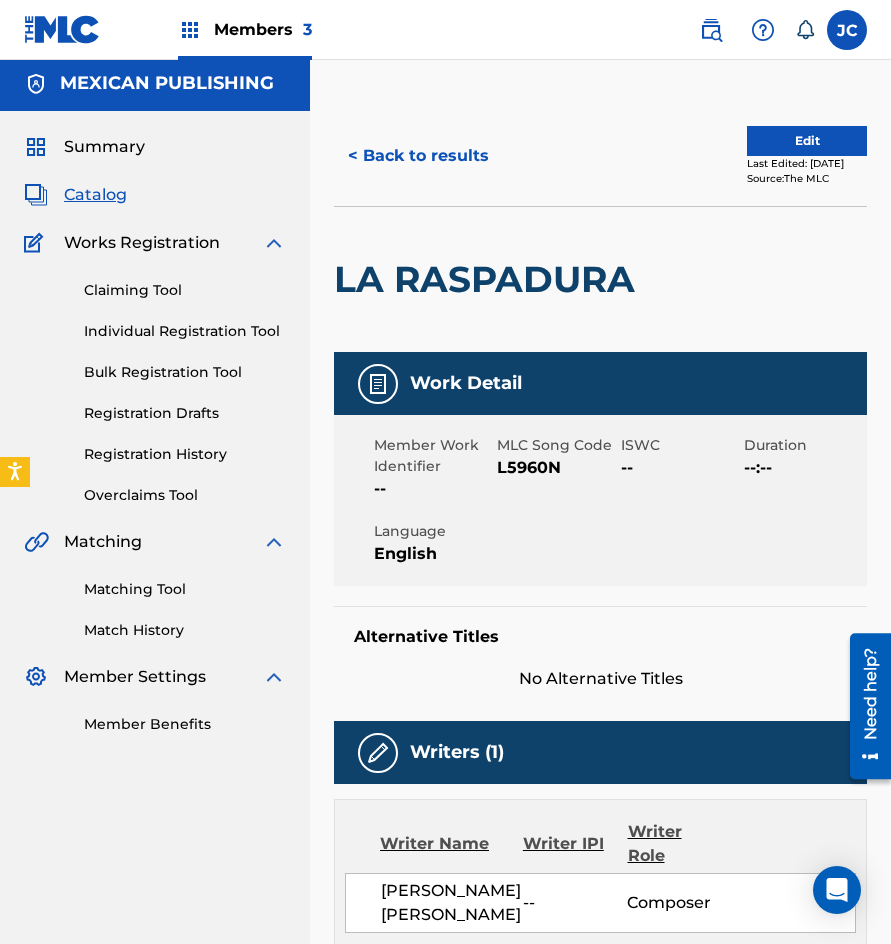 scroll, scrollTop: 0, scrollLeft: 0, axis: both 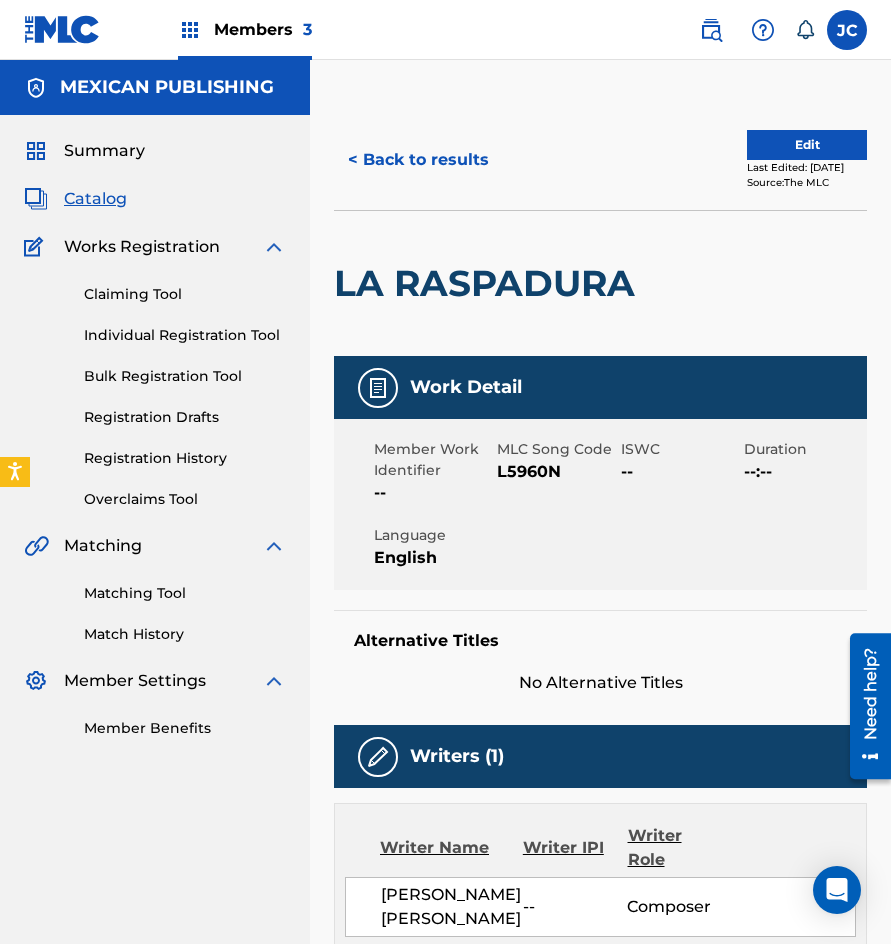 click on "Catalog" at bounding box center (95, 199) 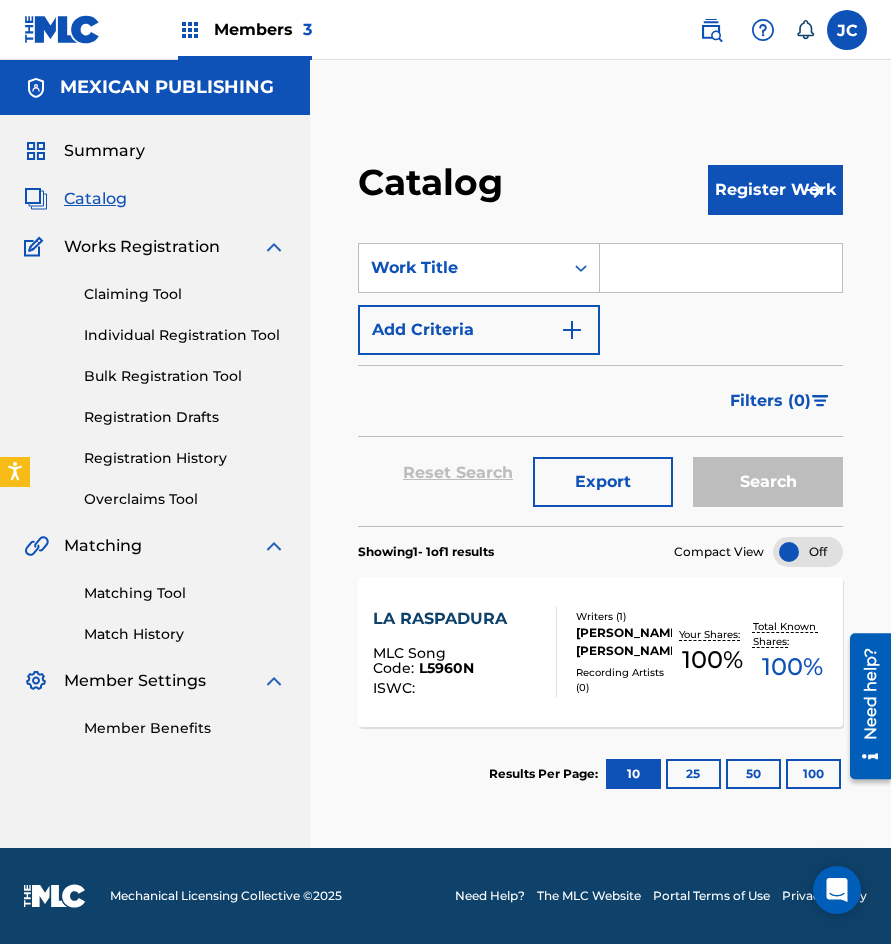 click at bounding box center [62, 29] 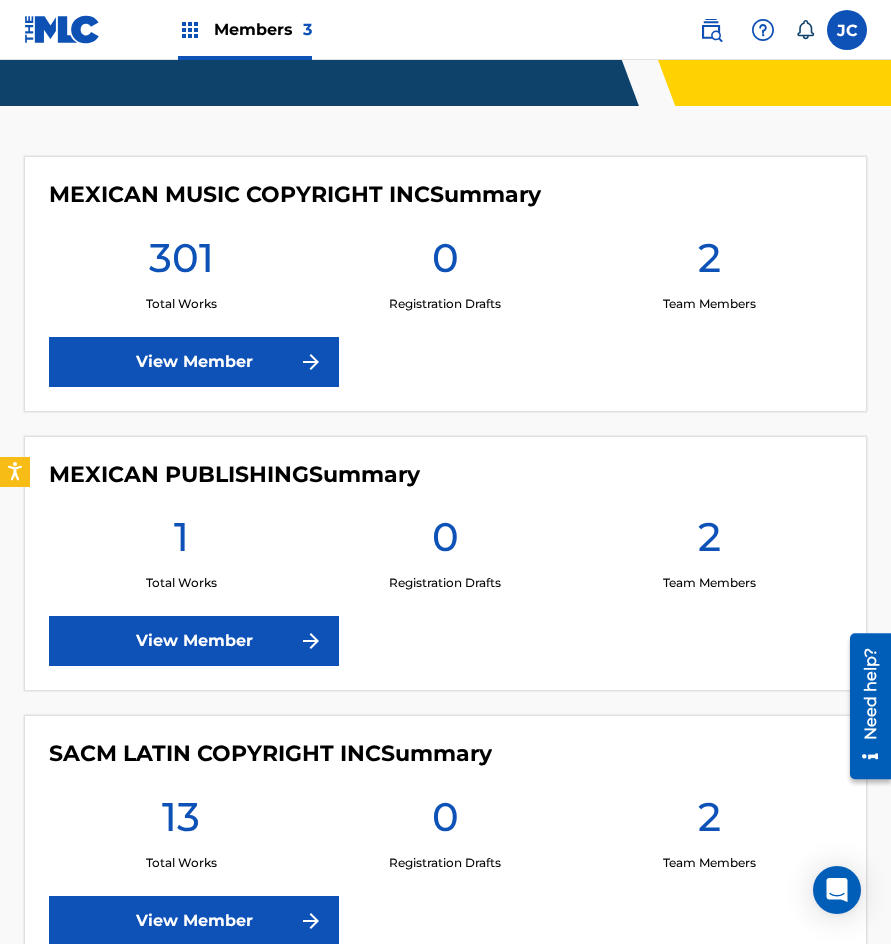 scroll, scrollTop: 547, scrollLeft: 0, axis: vertical 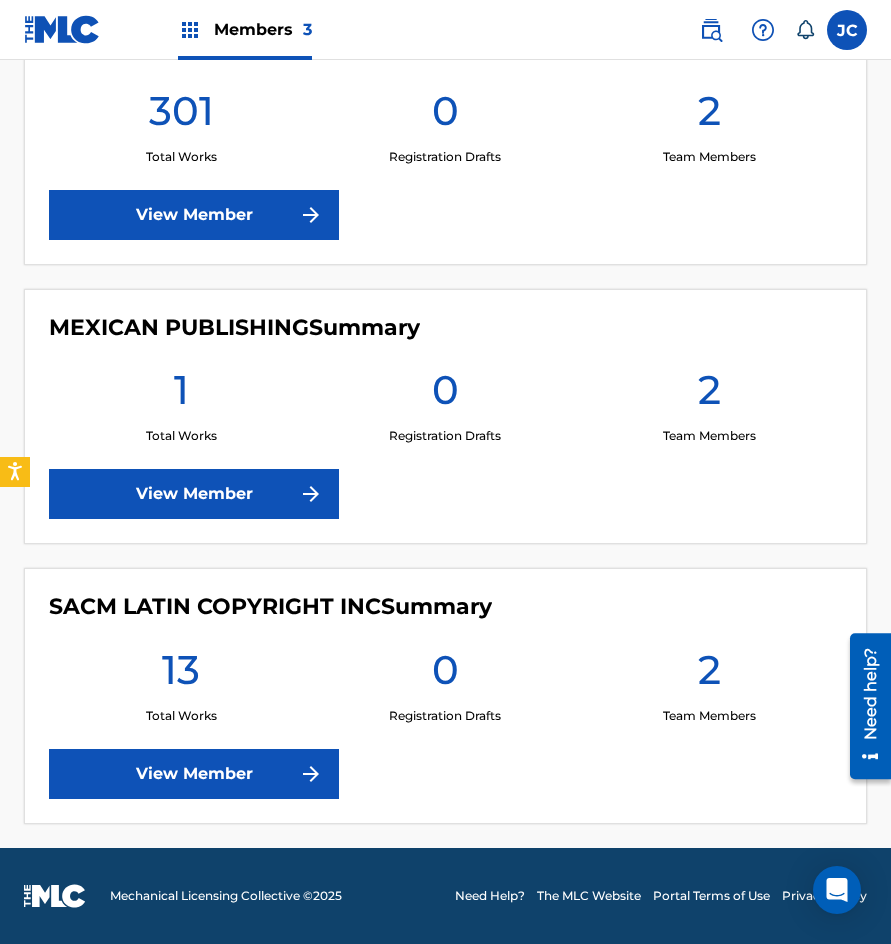 click on "SACM LATIN COPYRIGHT INC  Summary 13 Total Works 0 Registration Drafts 2 Team Members View Member" at bounding box center (445, 696) 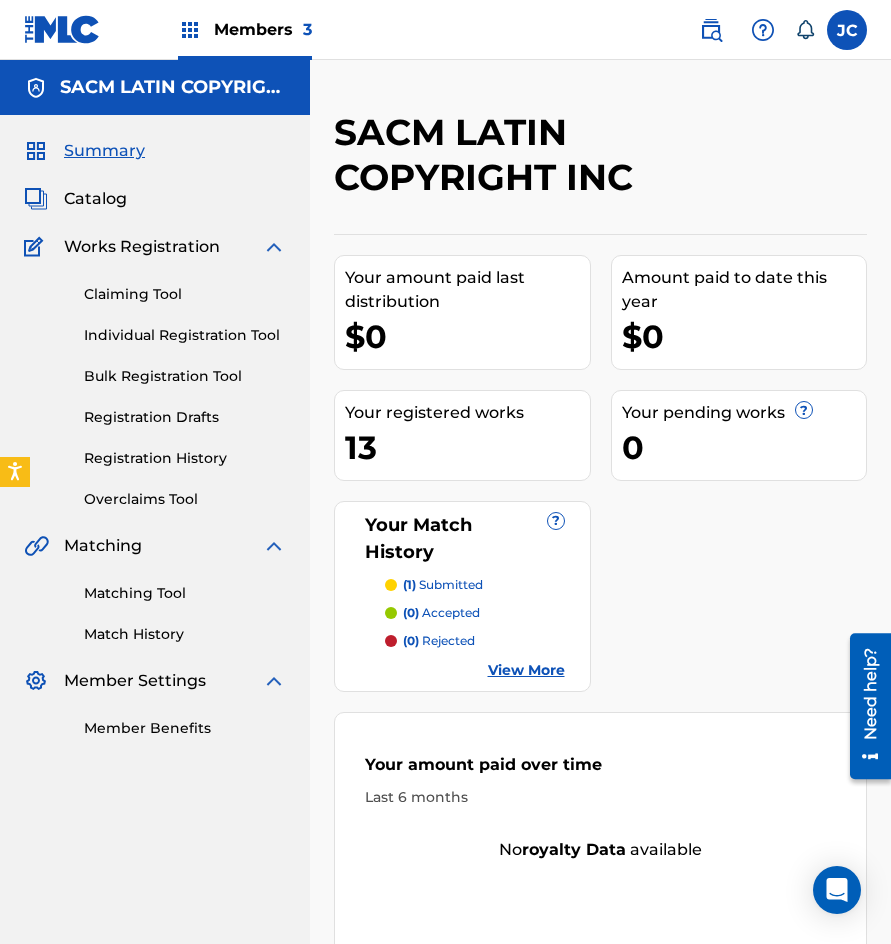 click on "Catalog" at bounding box center (95, 199) 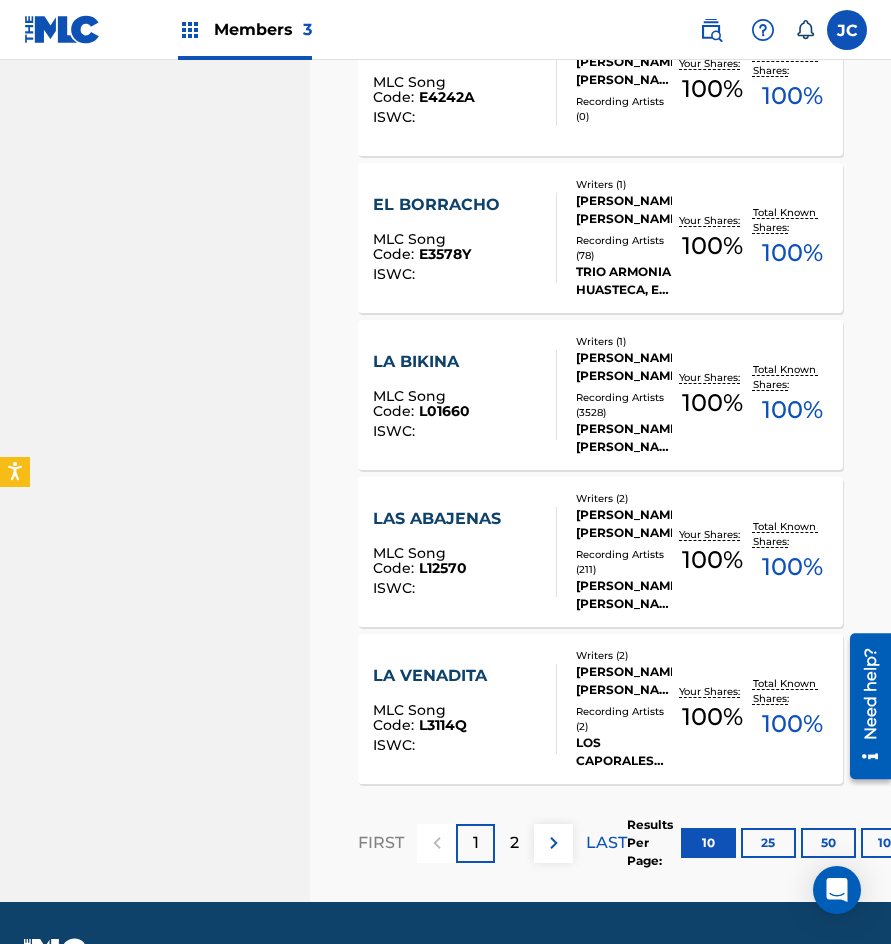 scroll, scrollTop: 1410, scrollLeft: 0, axis: vertical 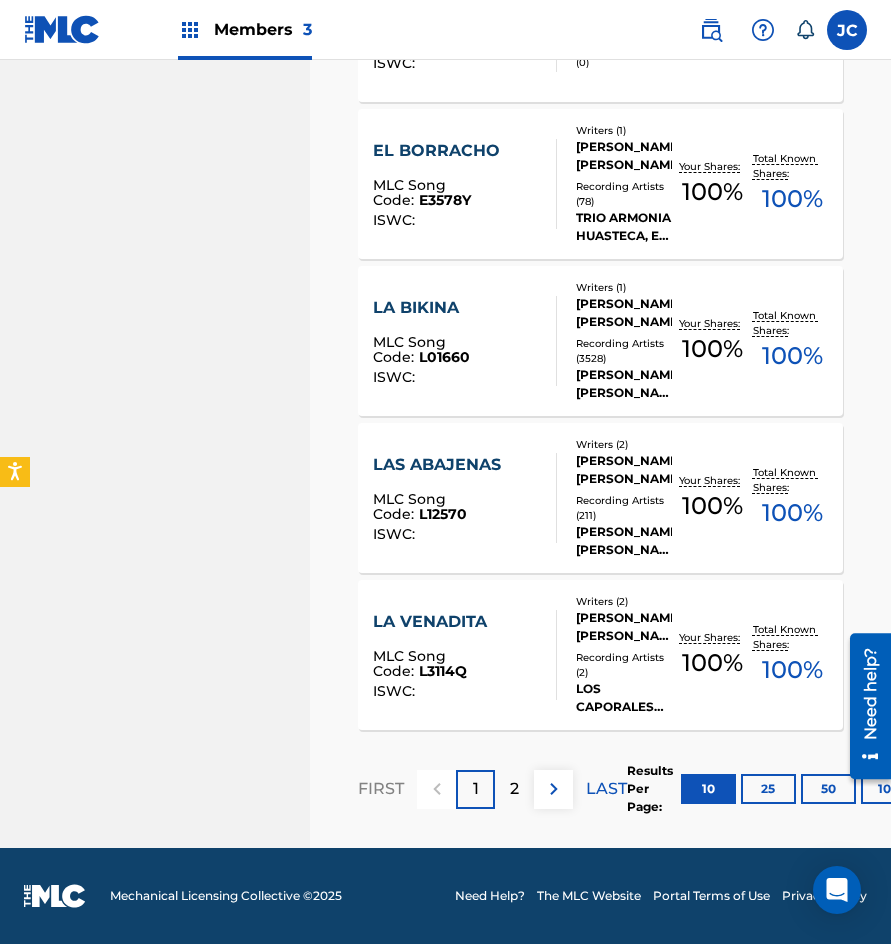 click at bounding box center [554, 789] 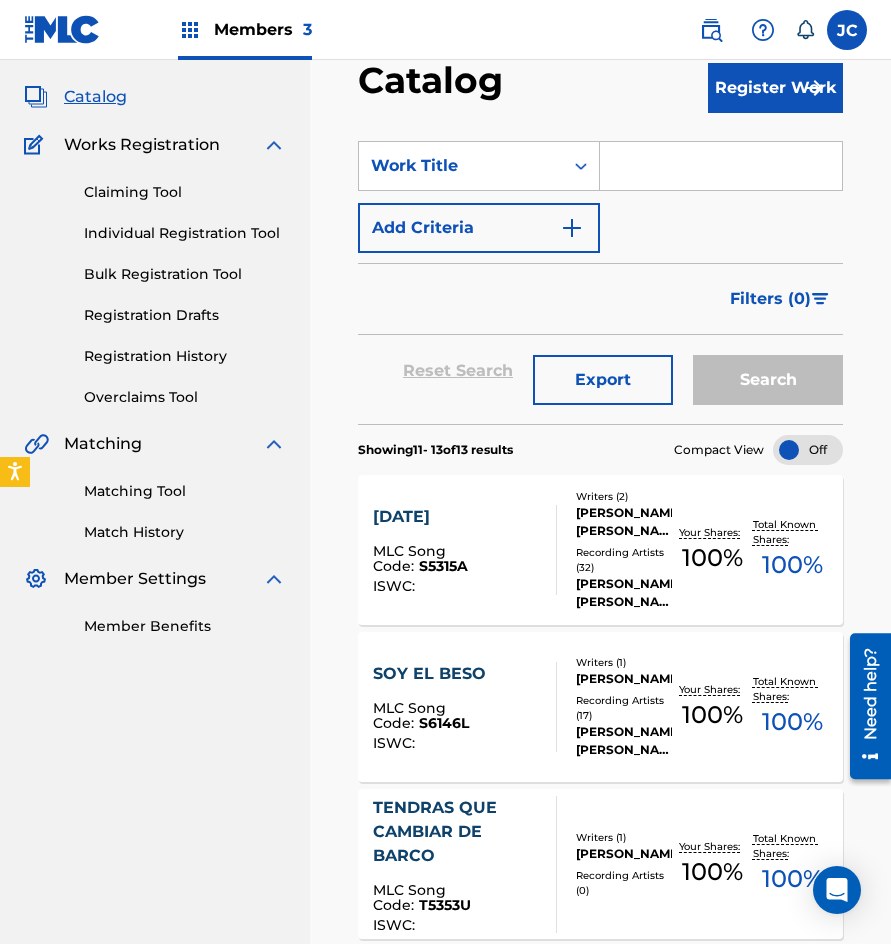 scroll, scrollTop: 200, scrollLeft: 0, axis: vertical 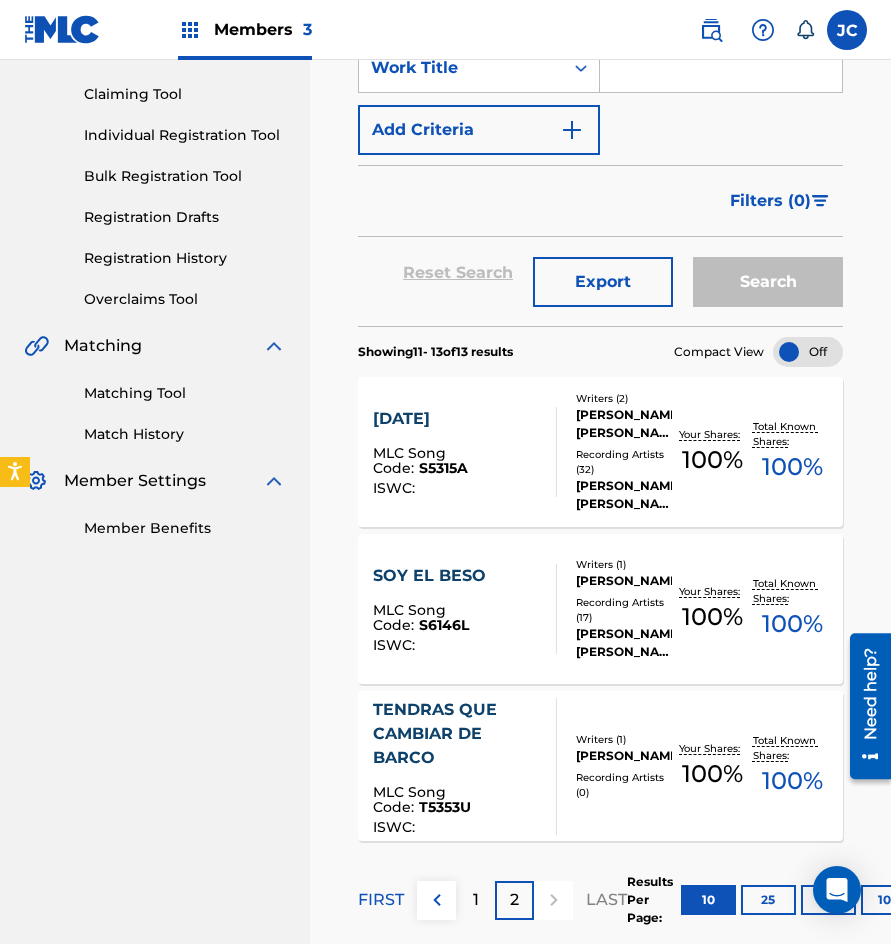 click at bounding box center (62, 29) 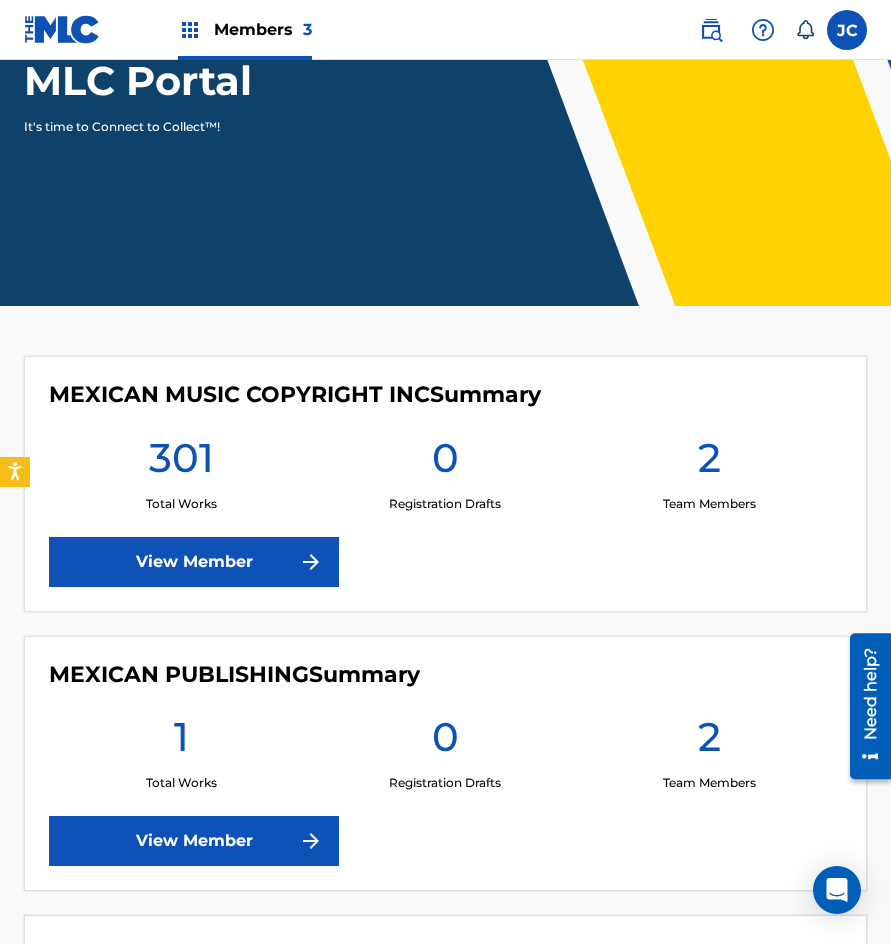 scroll, scrollTop: 0, scrollLeft: 0, axis: both 